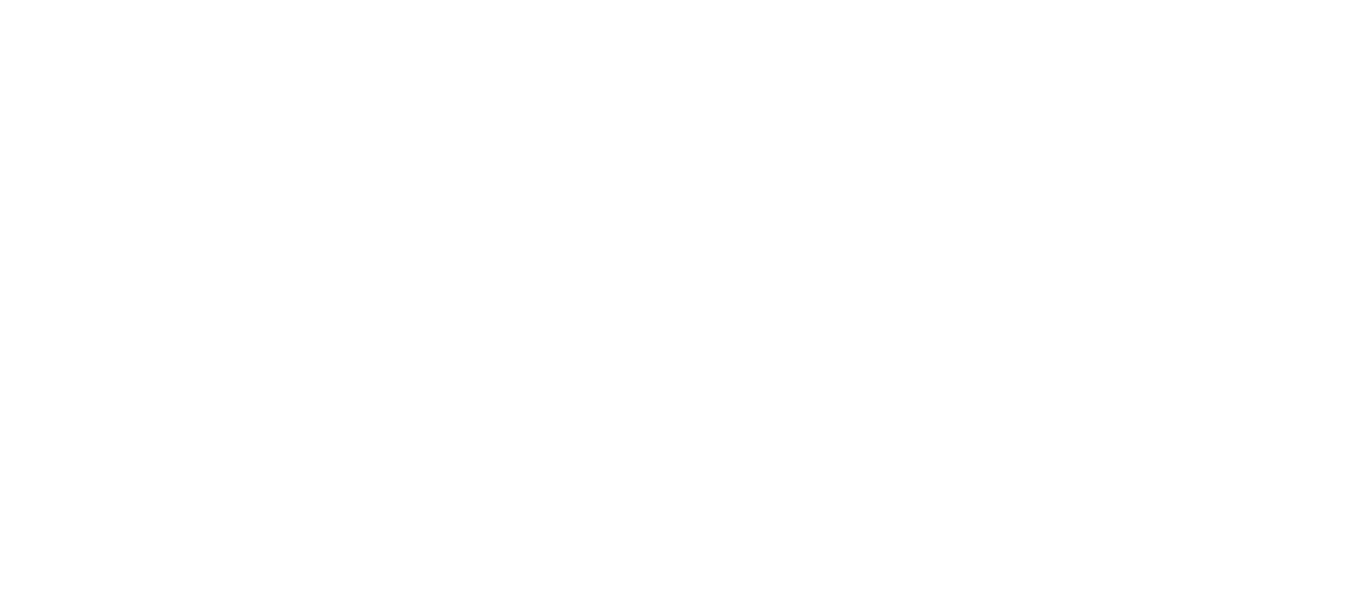 scroll, scrollTop: 0, scrollLeft: 0, axis: both 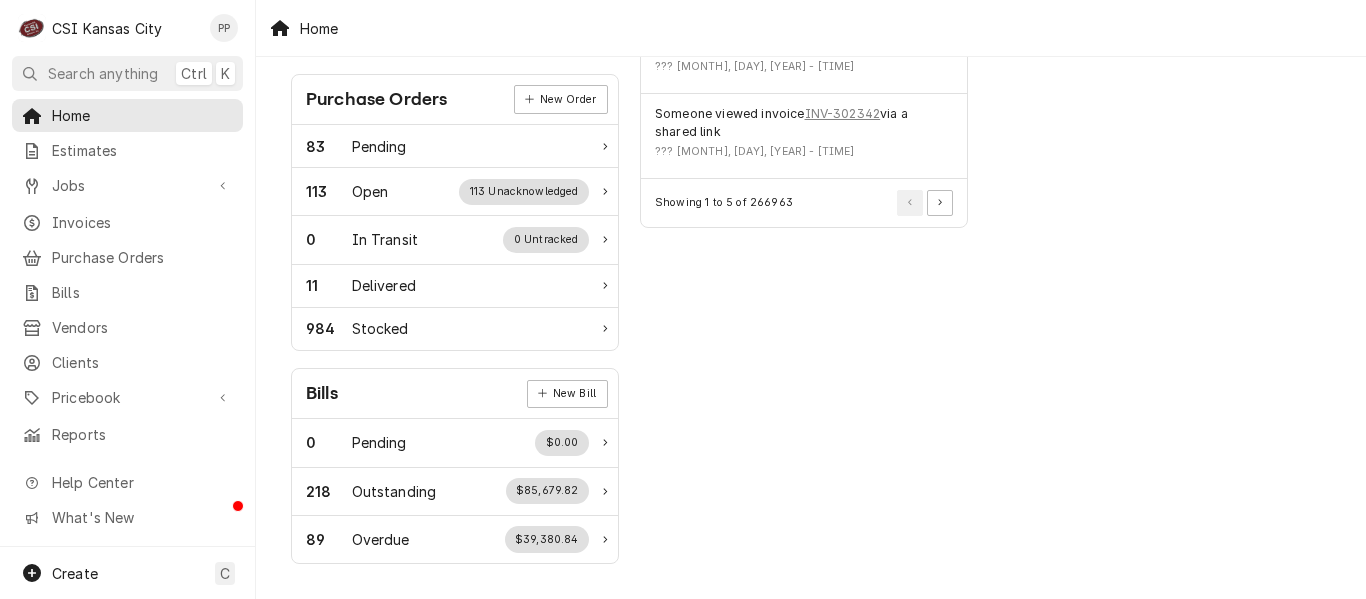 drag, startPoint x: 1341, startPoint y: 434, endPoint x: 1316, endPoint y: 320, distance: 116.70904 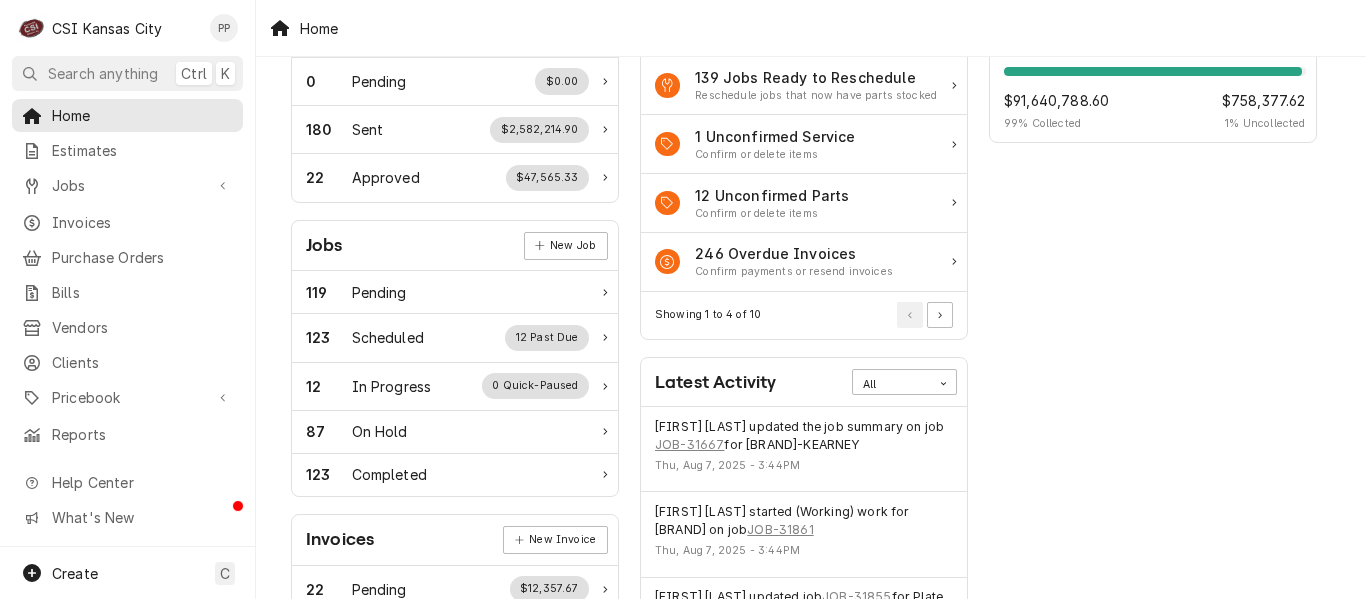 scroll, scrollTop: 0, scrollLeft: 0, axis: both 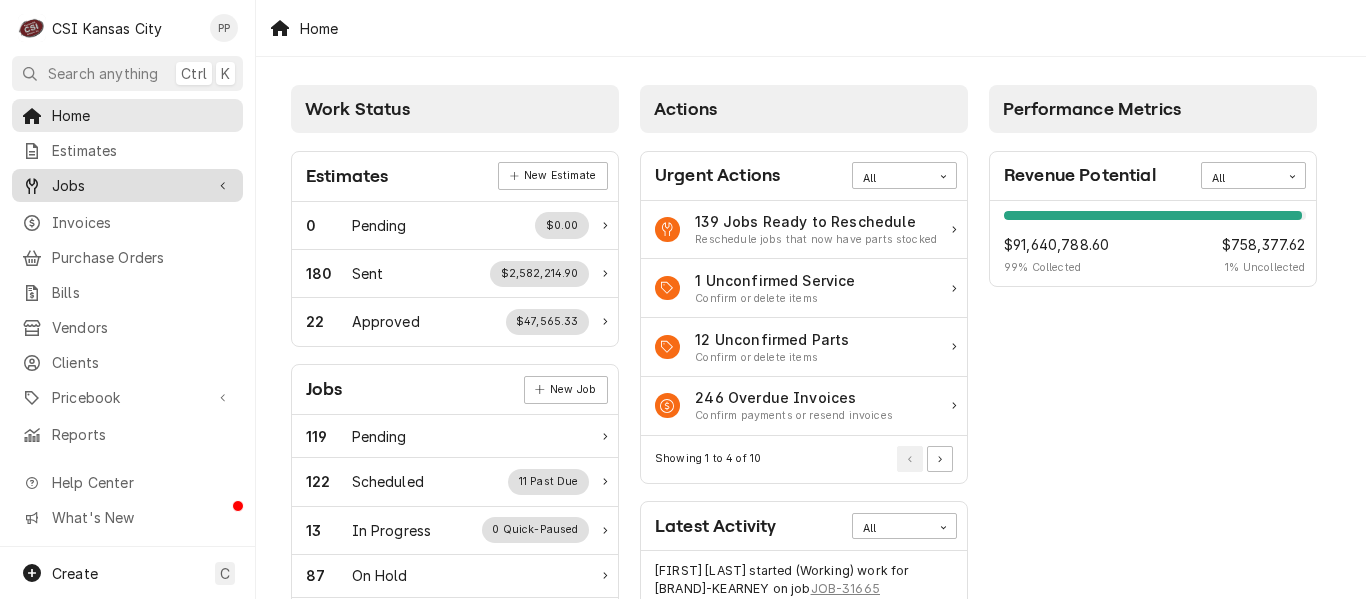 click on "Jobs" at bounding box center [127, 185] 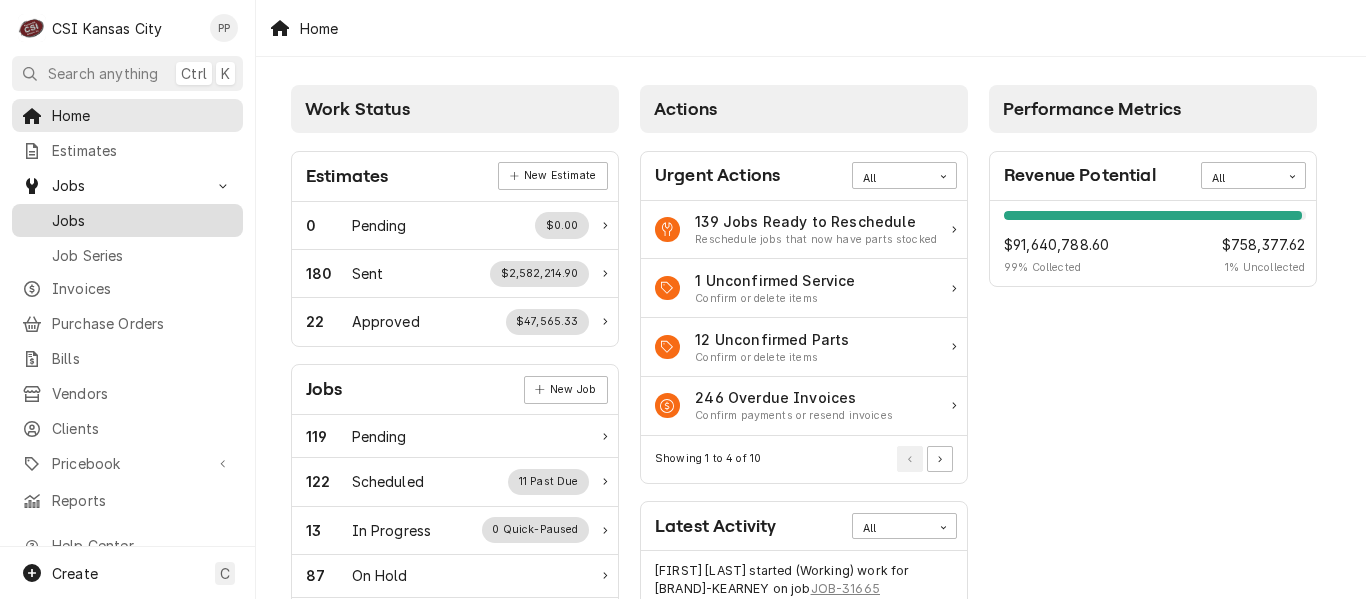 click on "Jobs" at bounding box center (142, 220) 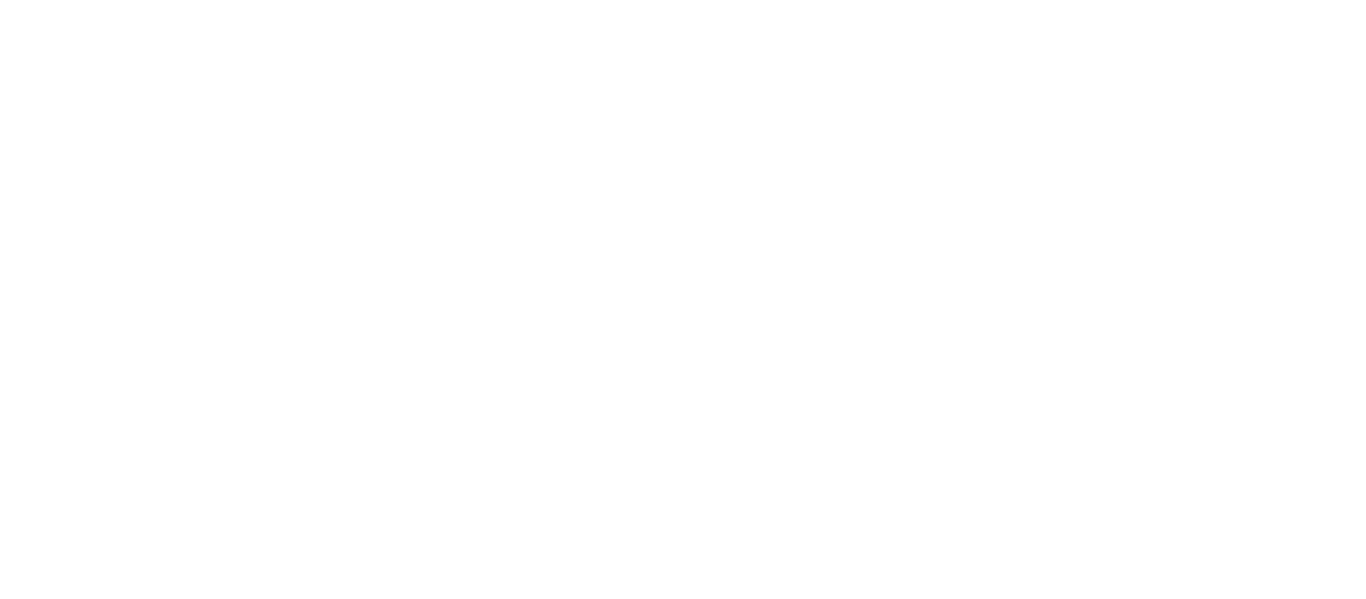 scroll, scrollTop: 0, scrollLeft: 0, axis: both 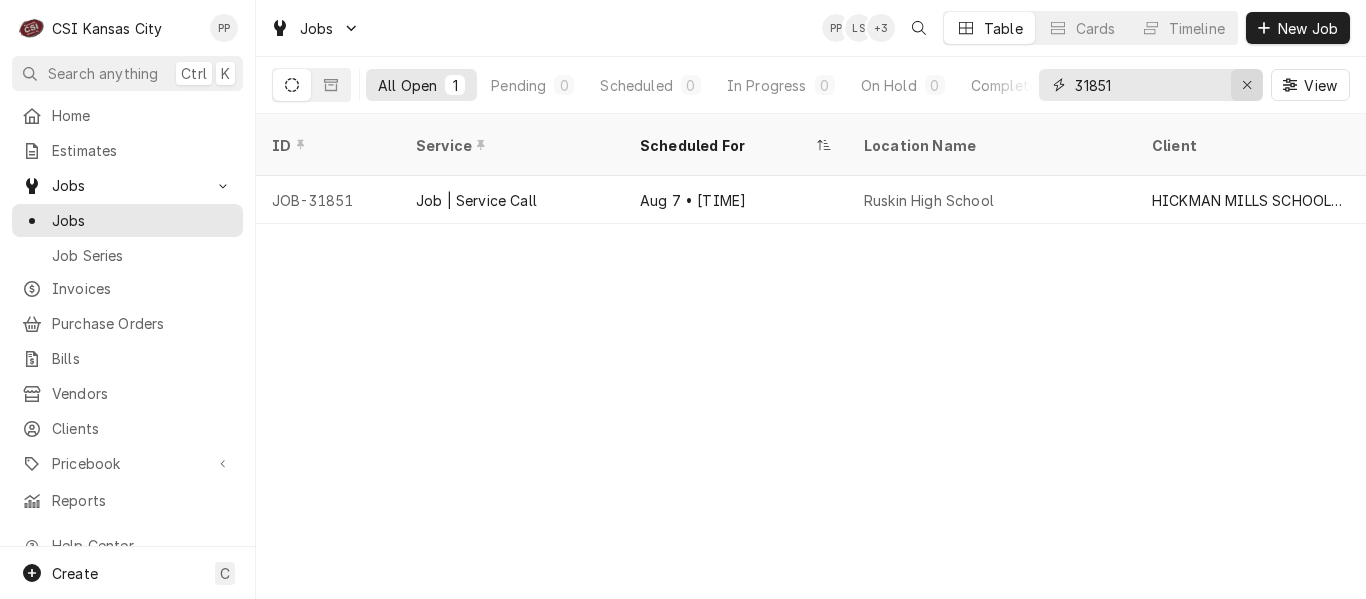 click at bounding box center [1247, 85] 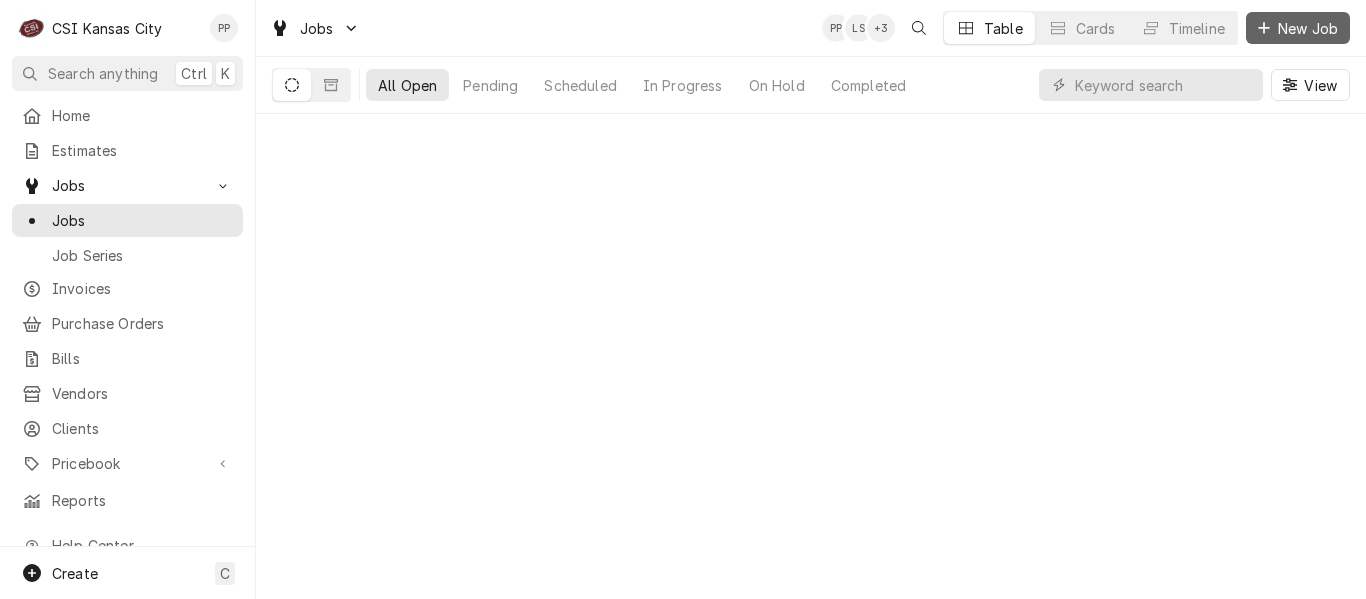 click on "New Job" at bounding box center [1308, 28] 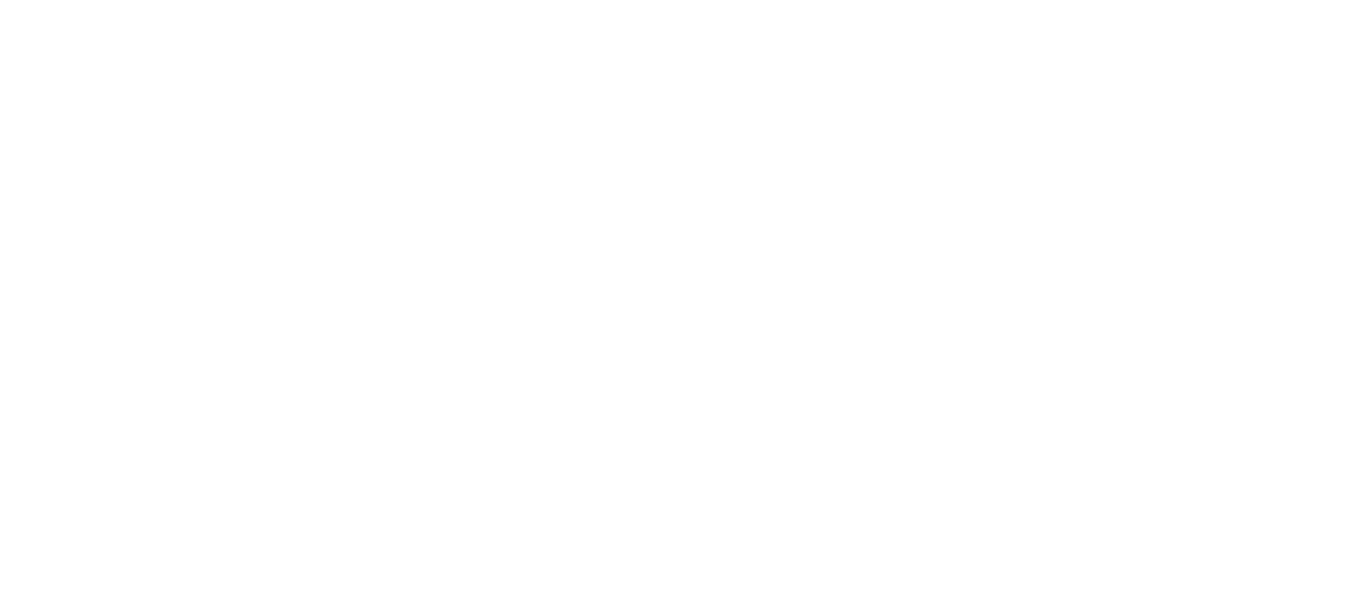 scroll, scrollTop: 0, scrollLeft: 0, axis: both 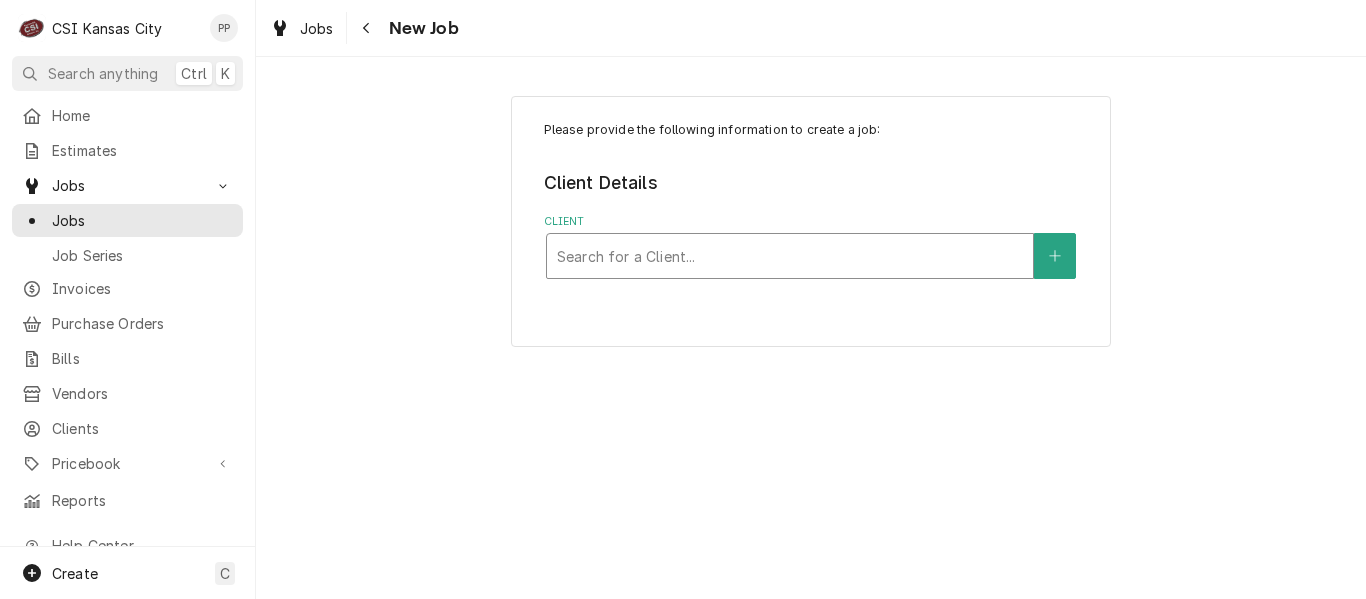 click at bounding box center (790, 256) 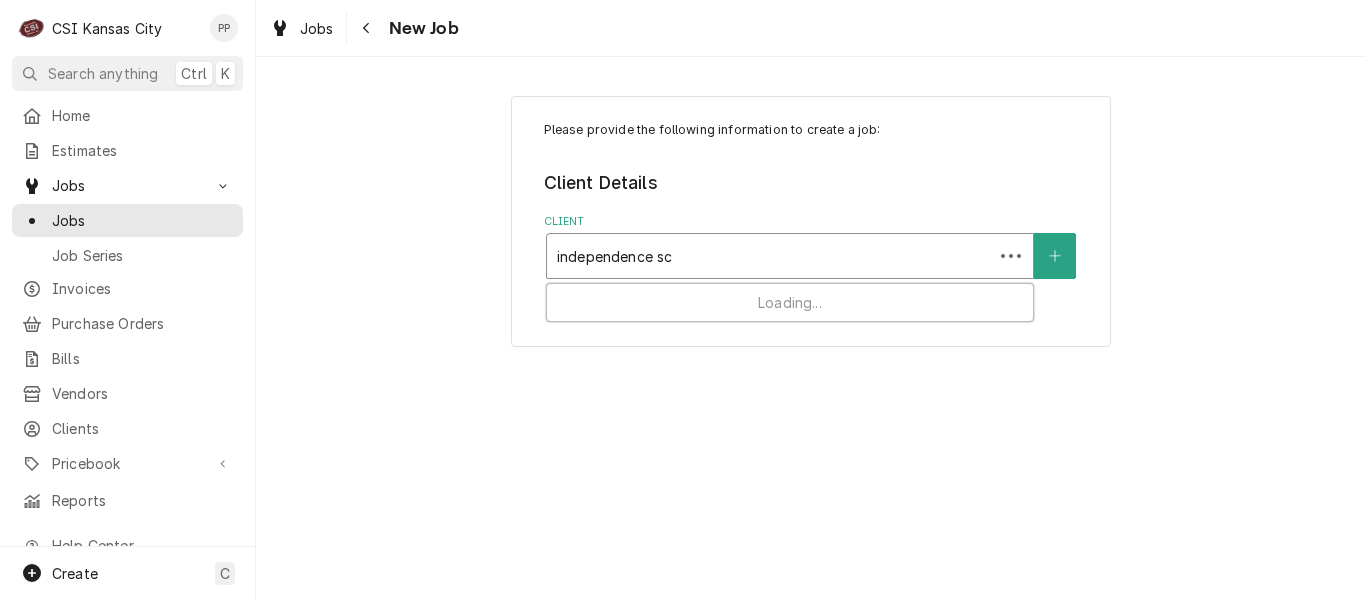type on "independence sch" 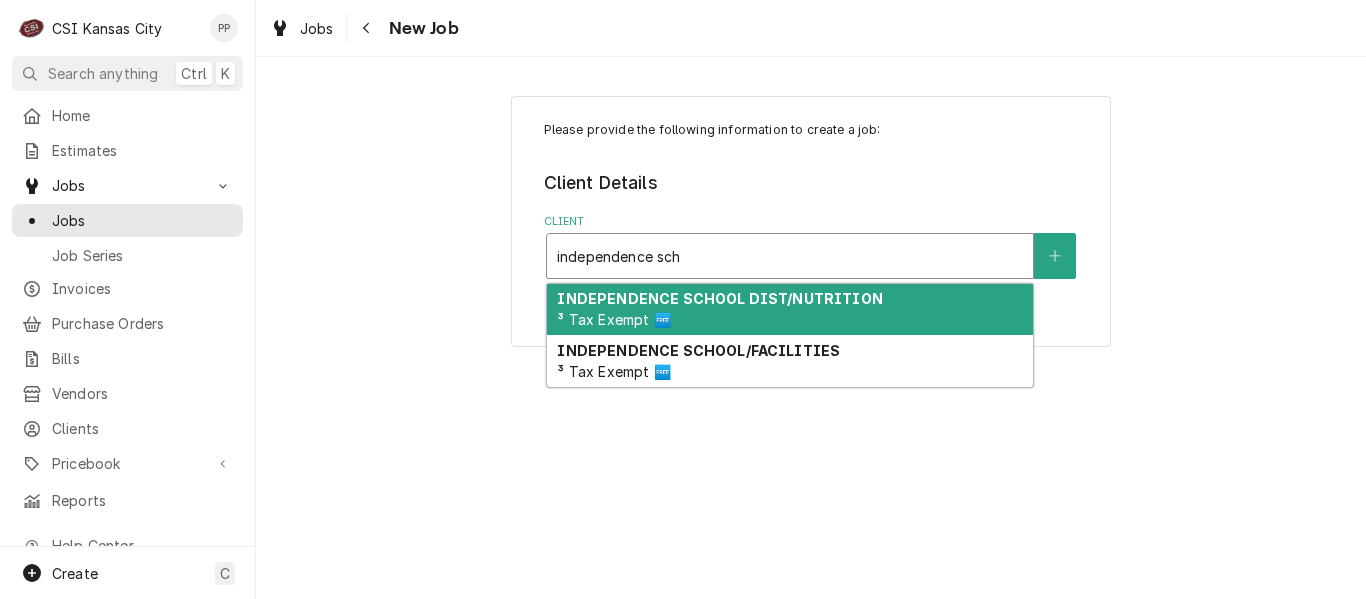click on "INDEPENDENCE SCHOOL DIST/NUTRITION ³ Tax Exempt 🆓" at bounding box center (790, 310) 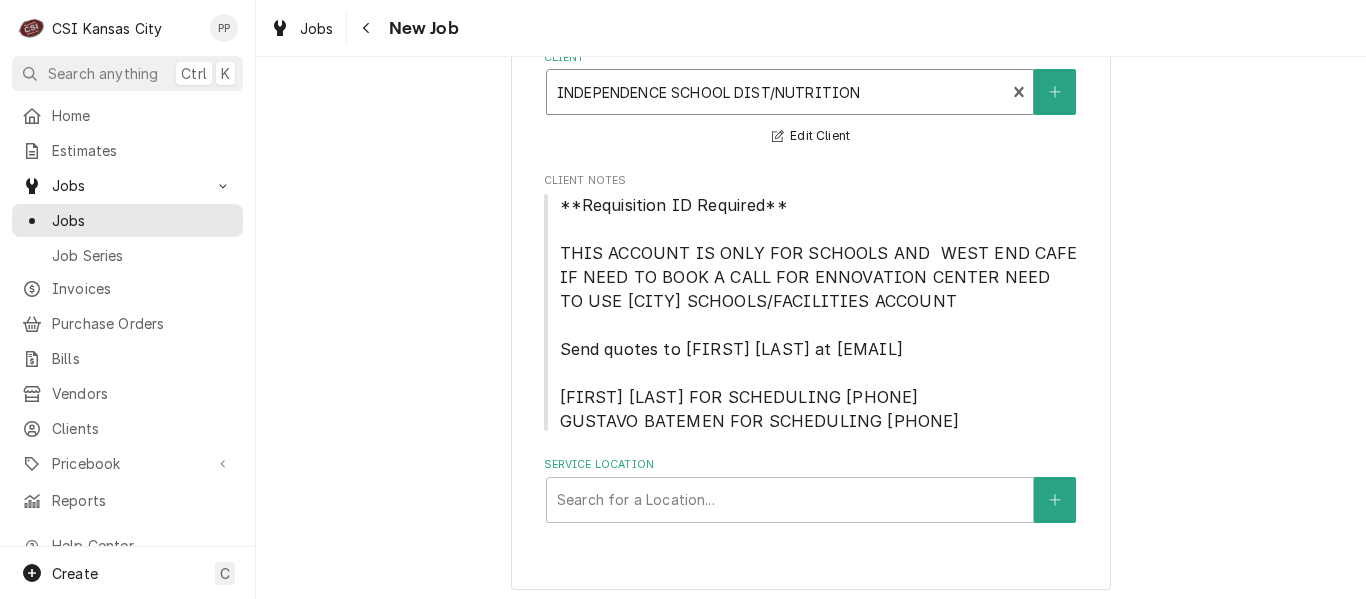 scroll, scrollTop: 173, scrollLeft: 0, axis: vertical 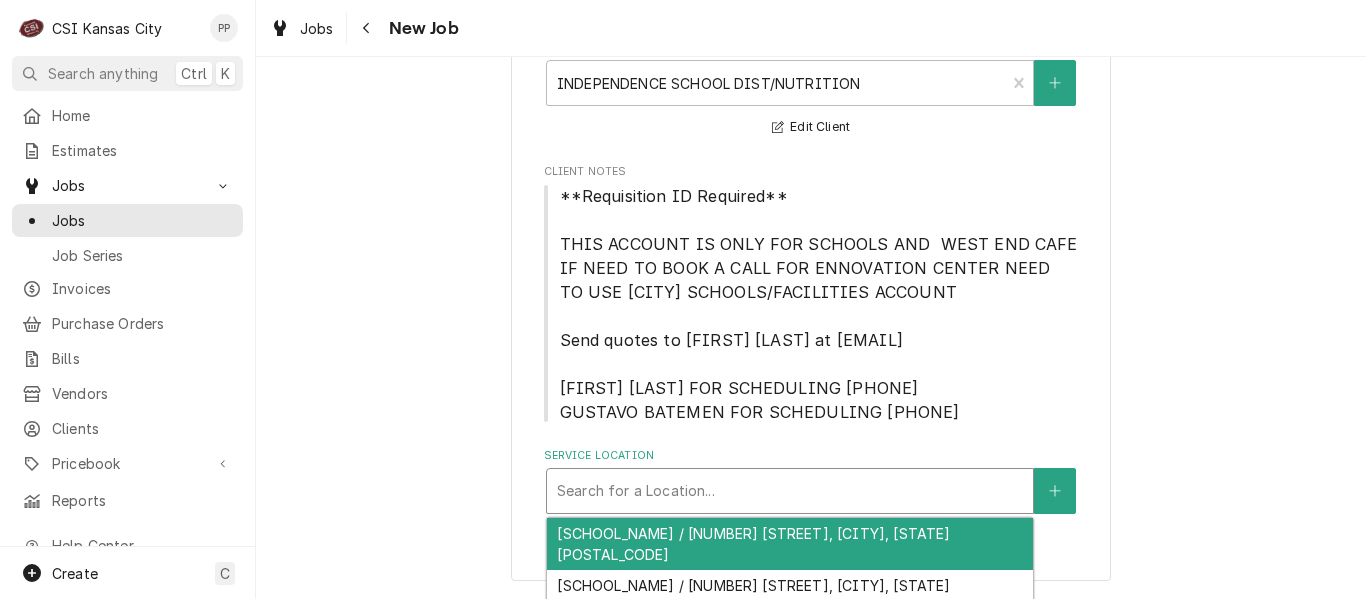 click at bounding box center (790, 491) 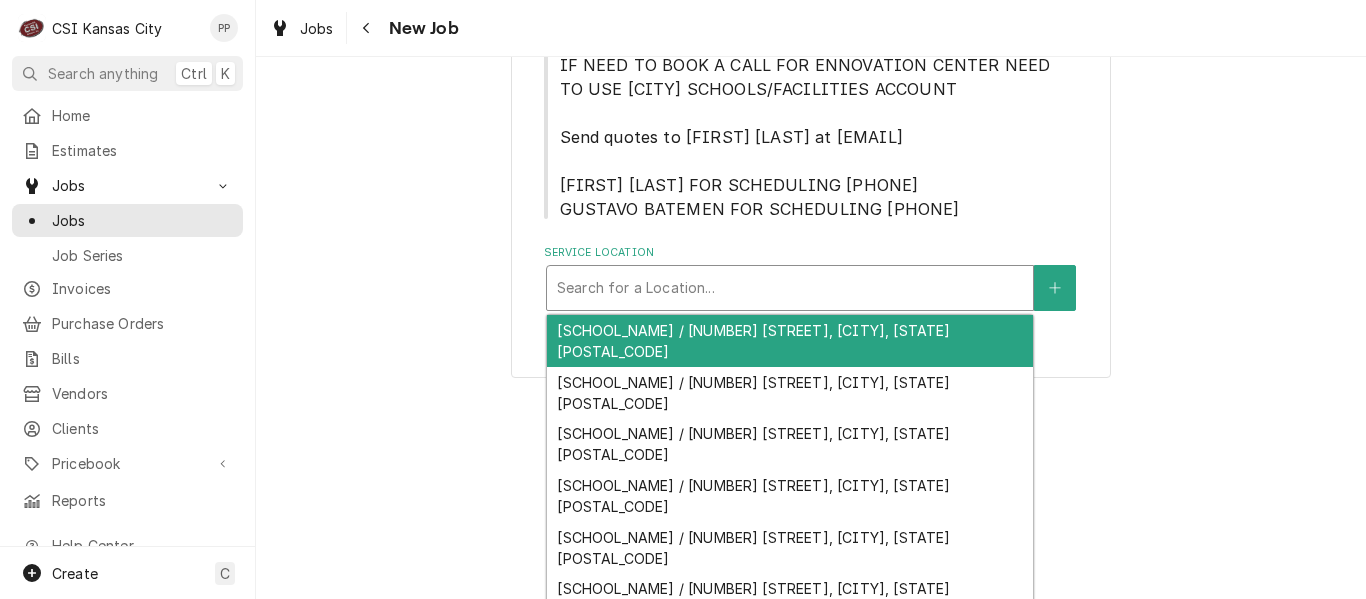 scroll, scrollTop: 393, scrollLeft: 0, axis: vertical 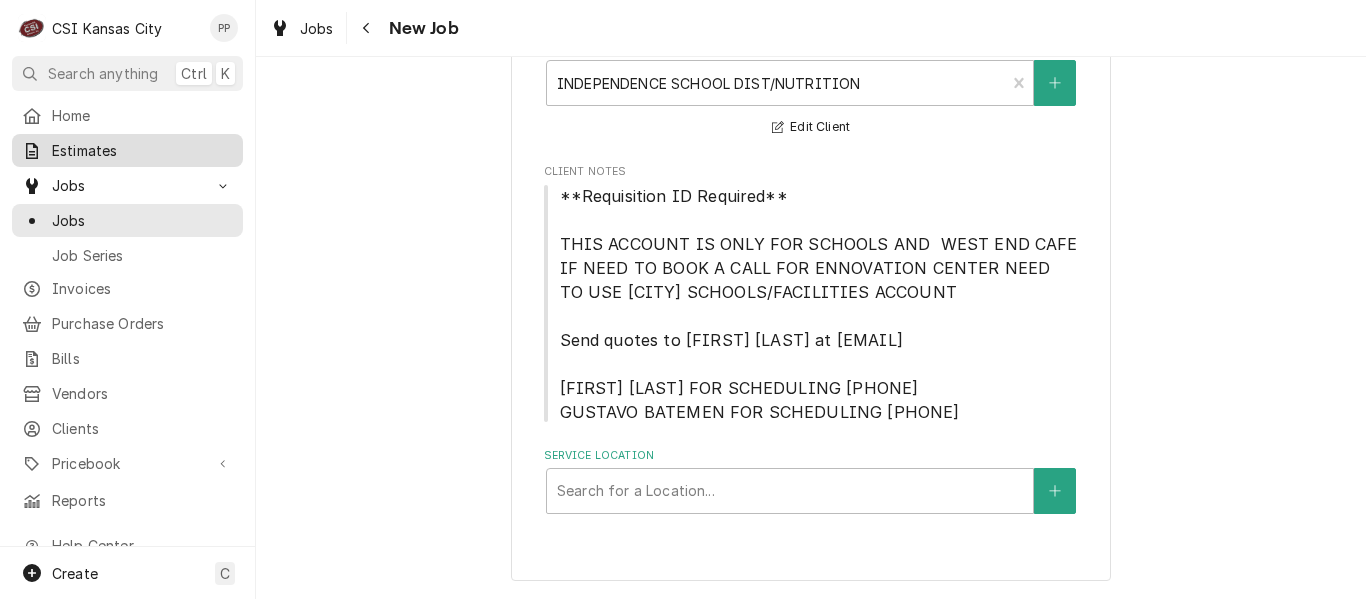 click on "Estimates" at bounding box center (142, 150) 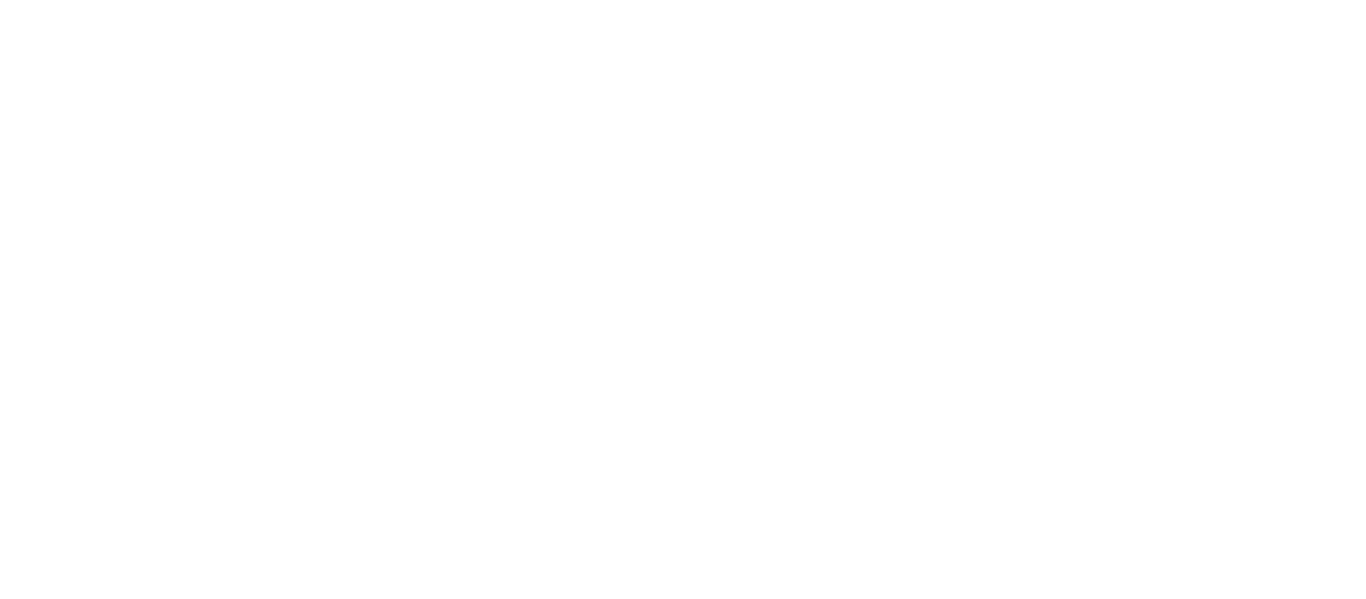 scroll, scrollTop: 0, scrollLeft: 0, axis: both 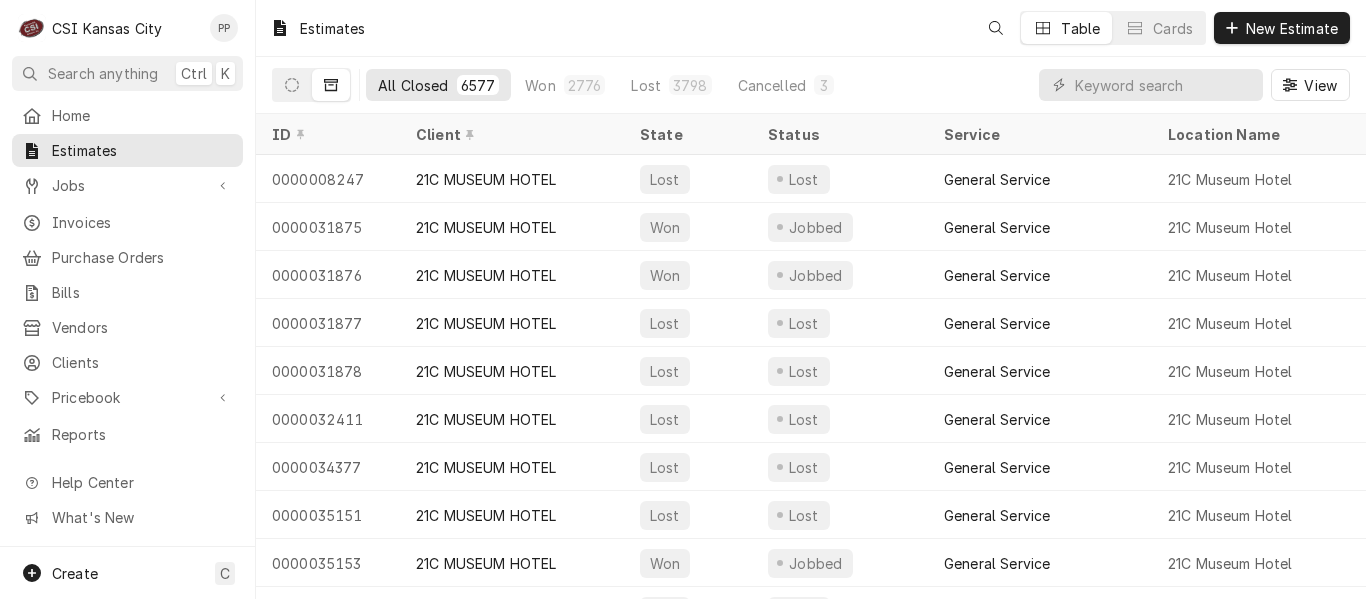 click on "Invoices" at bounding box center [142, 222] 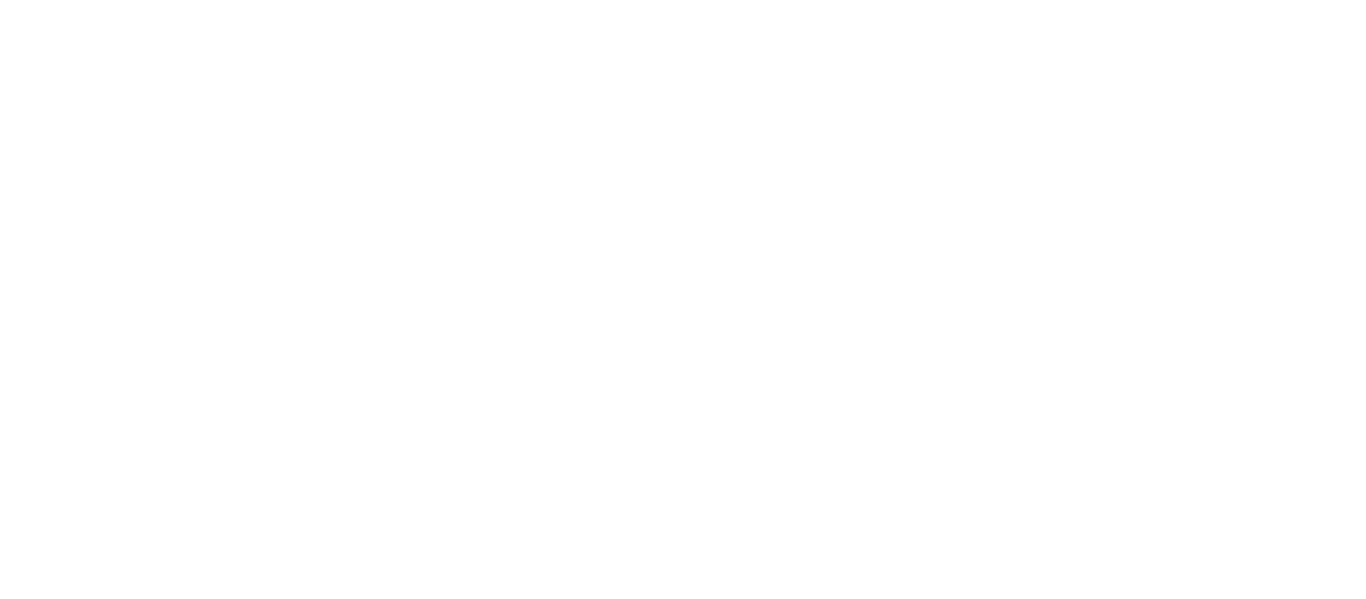 scroll, scrollTop: 0, scrollLeft: 0, axis: both 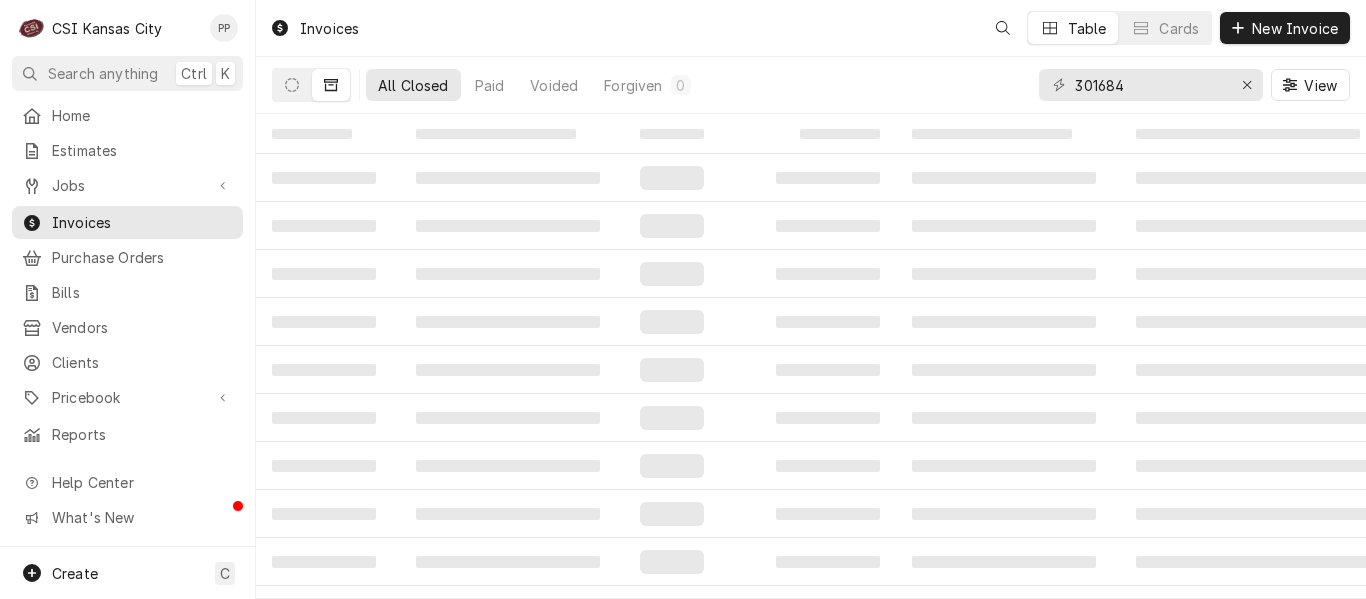 click on "Jobs" at bounding box center (127, 185) 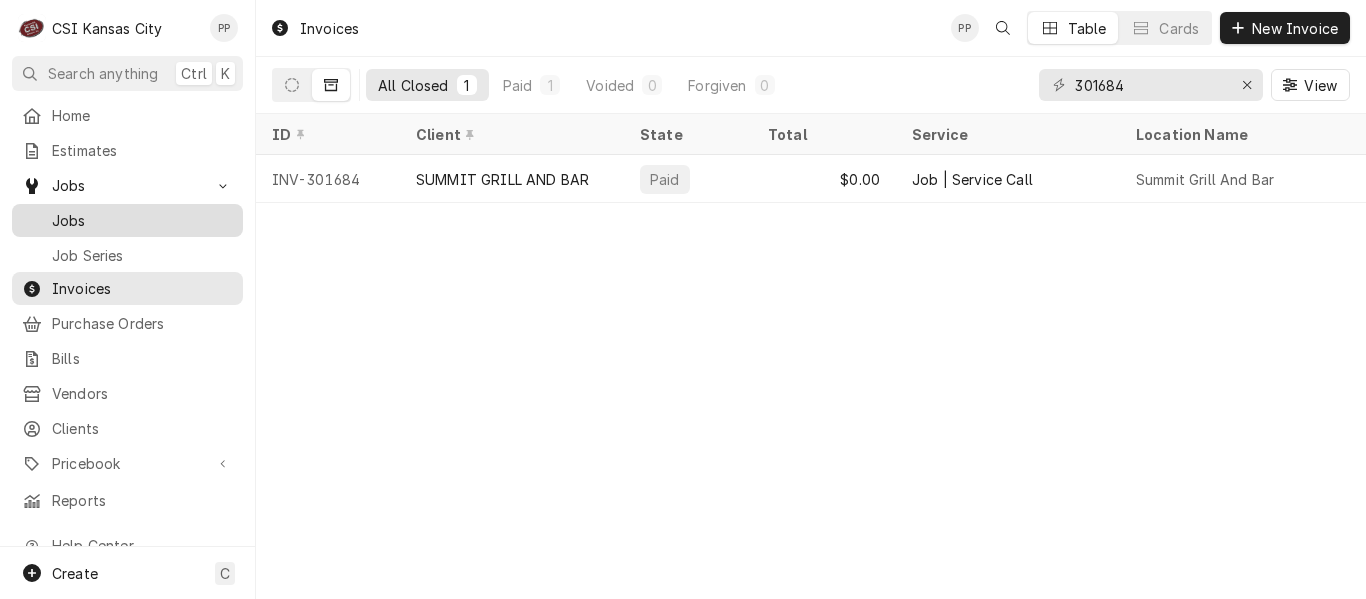 click on "Jobs" at bounding box center (142, 220) 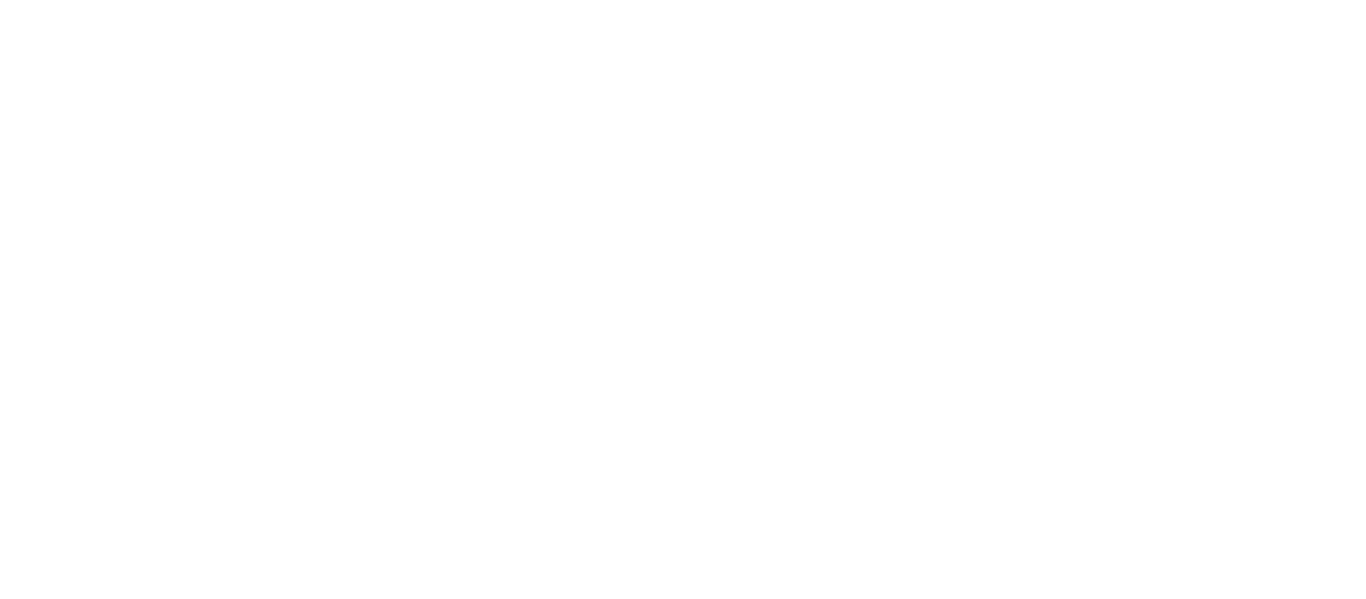 scroll, scrollTop: 0, scrollLeft: 0, axis: both 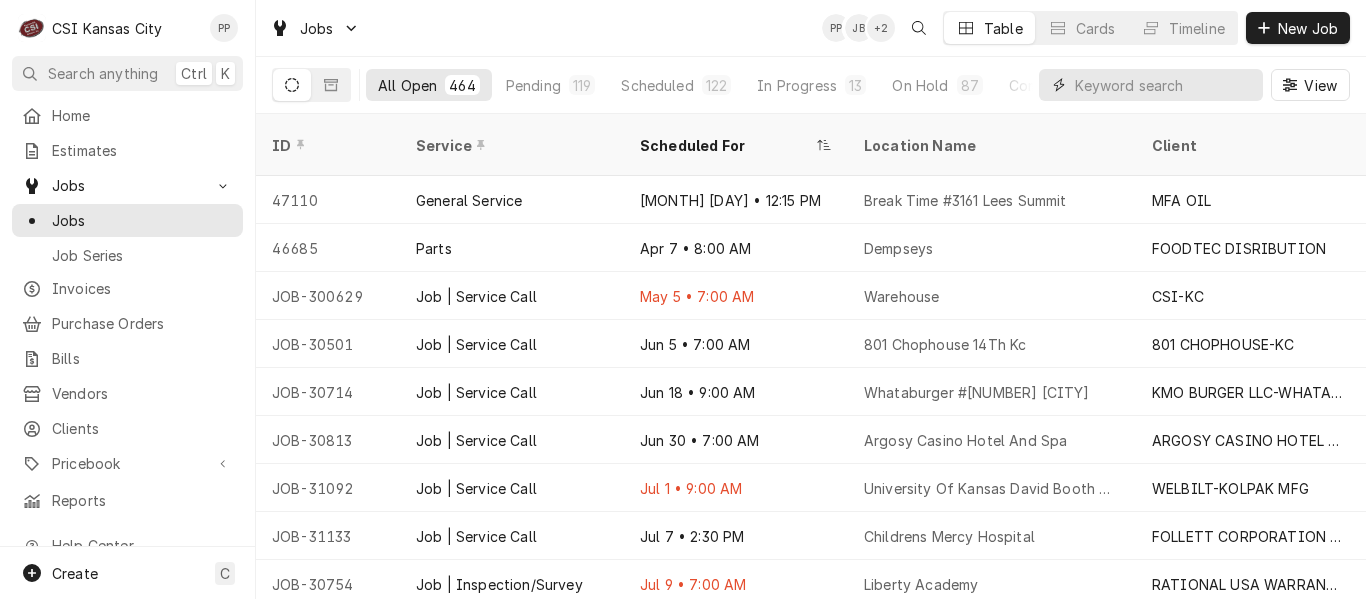 click at bounding box center [1164, 85] 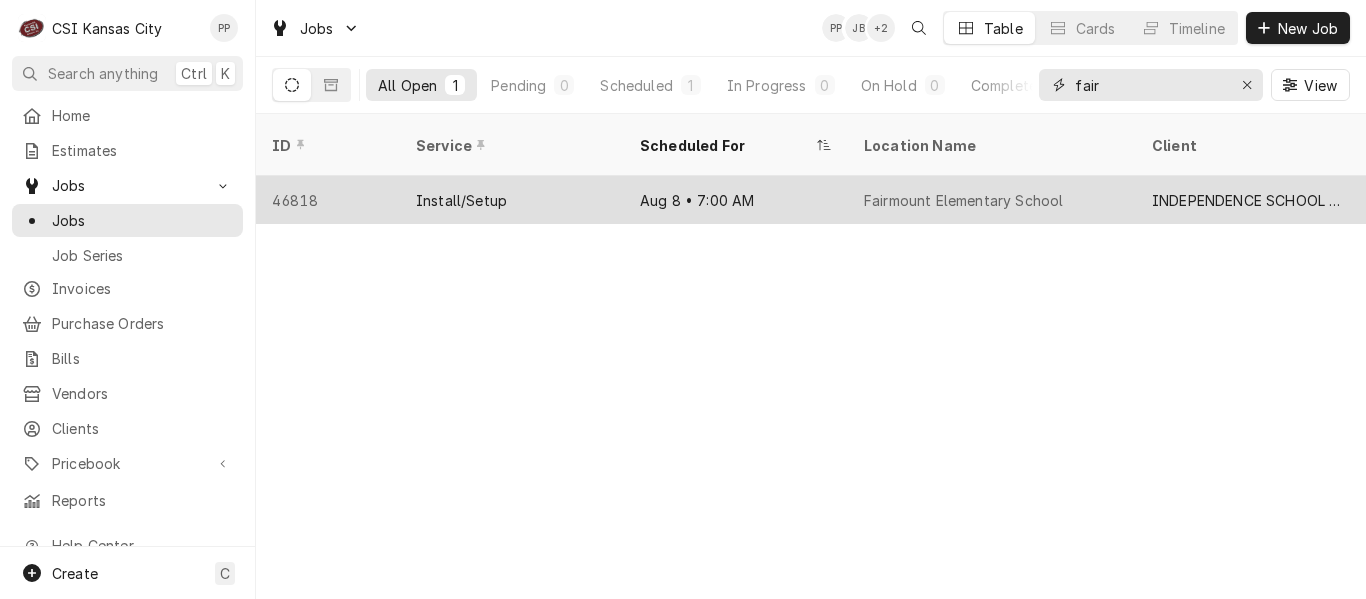 type on "fair" 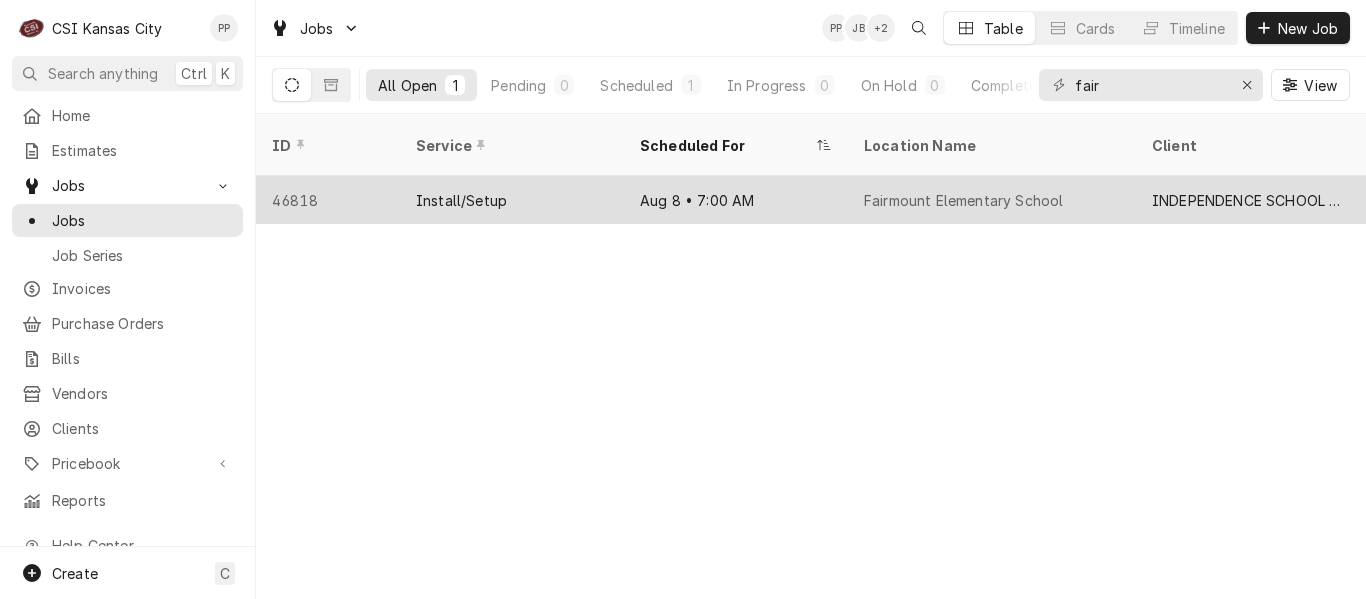 click on "Fairmount Elementary School" at bounding box center (992, 200) 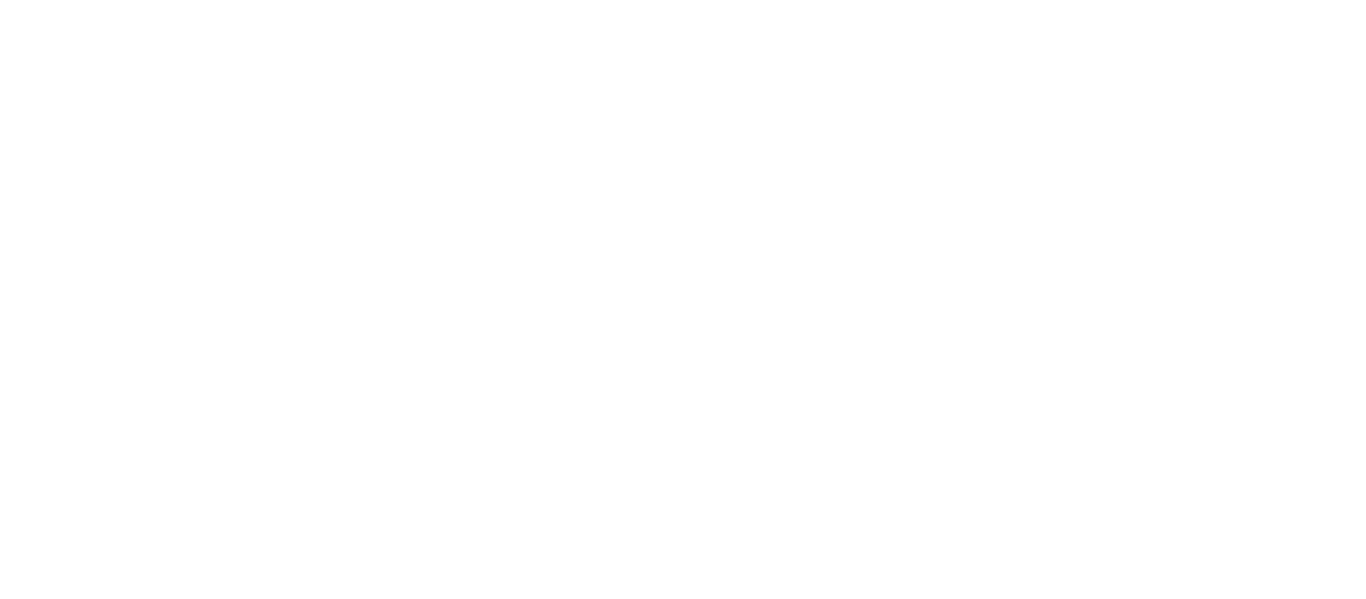 scroll, scrollTop: 0, scrollLeft: 0, axis: both 